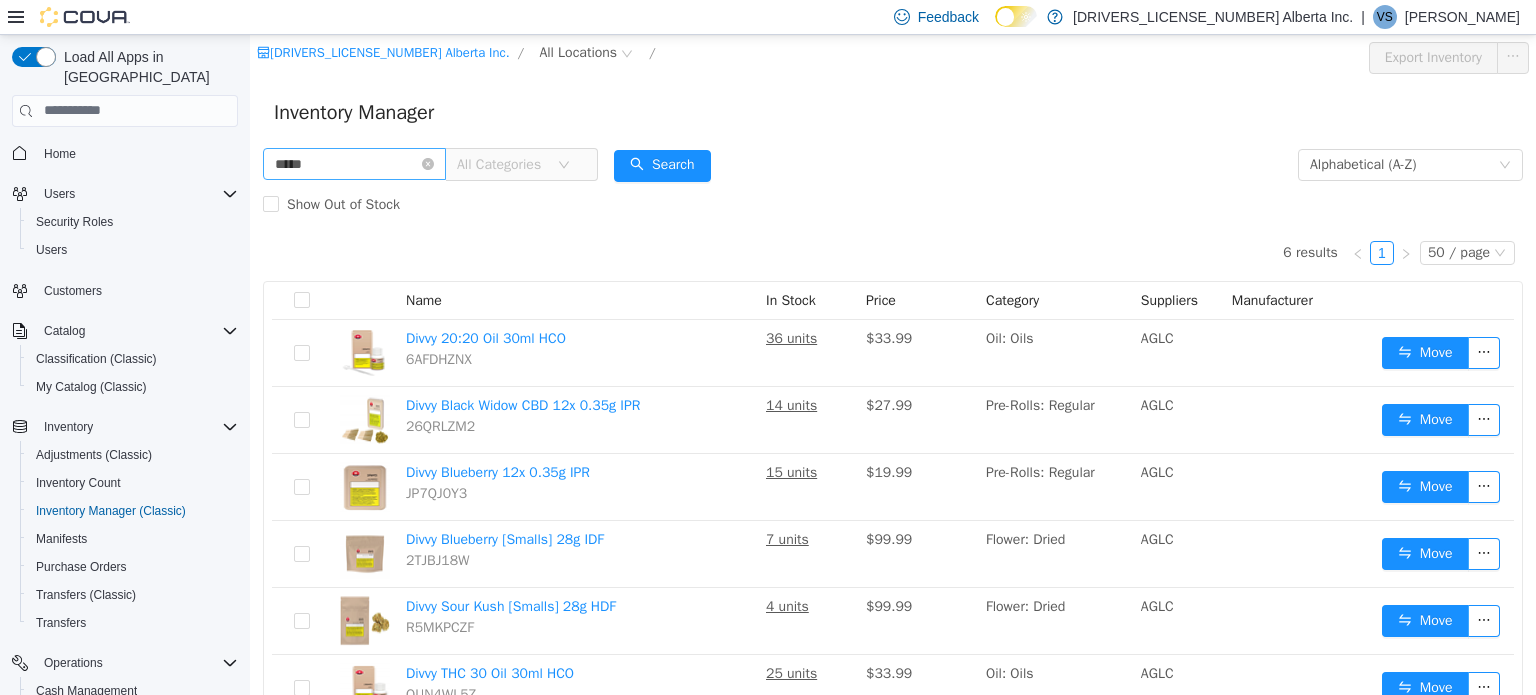 scroll, scrollTop: 0, scrollLeft: 0, axis: both 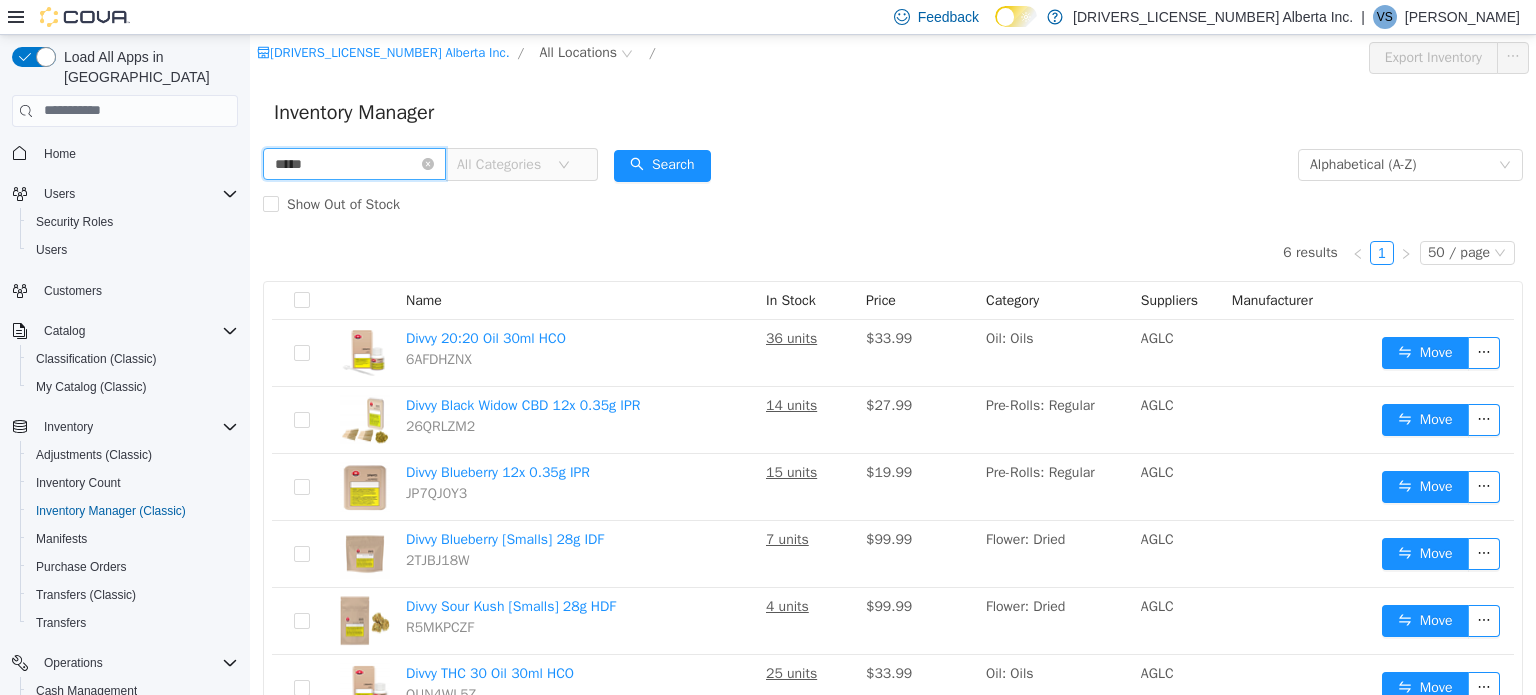 click on "*****" at bounding box center (354, 163) 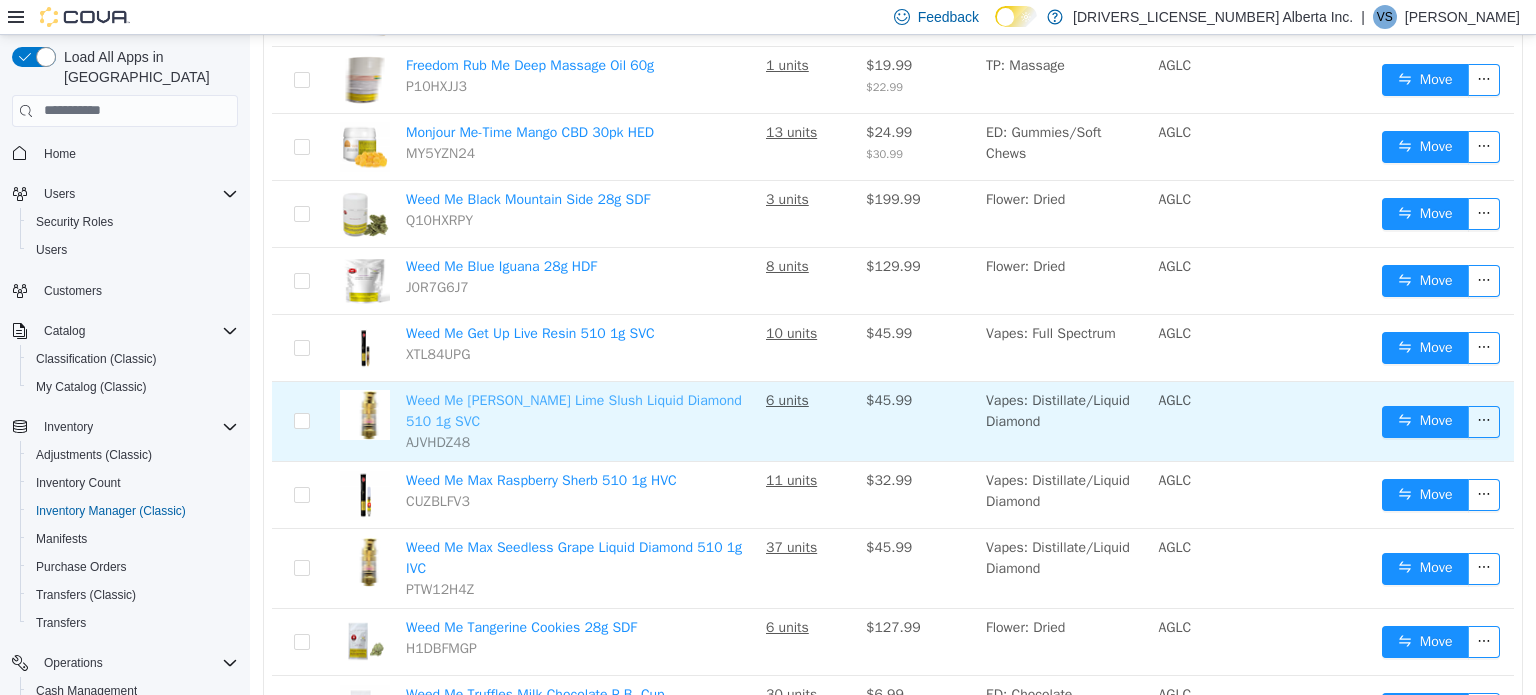 scroll, scrollTop: 500, scrollLeft: 0, axis: vertical 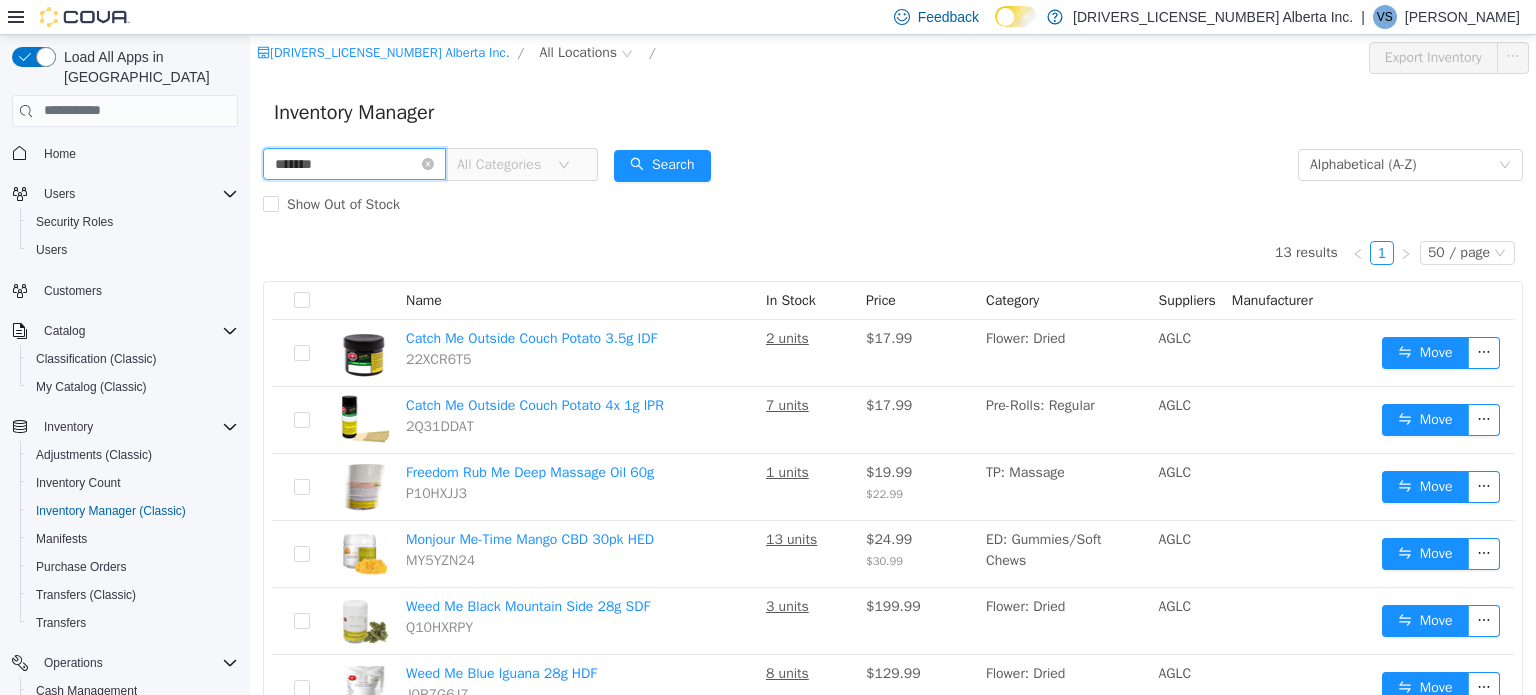 click on "*******" at bounding box center (354, 163) 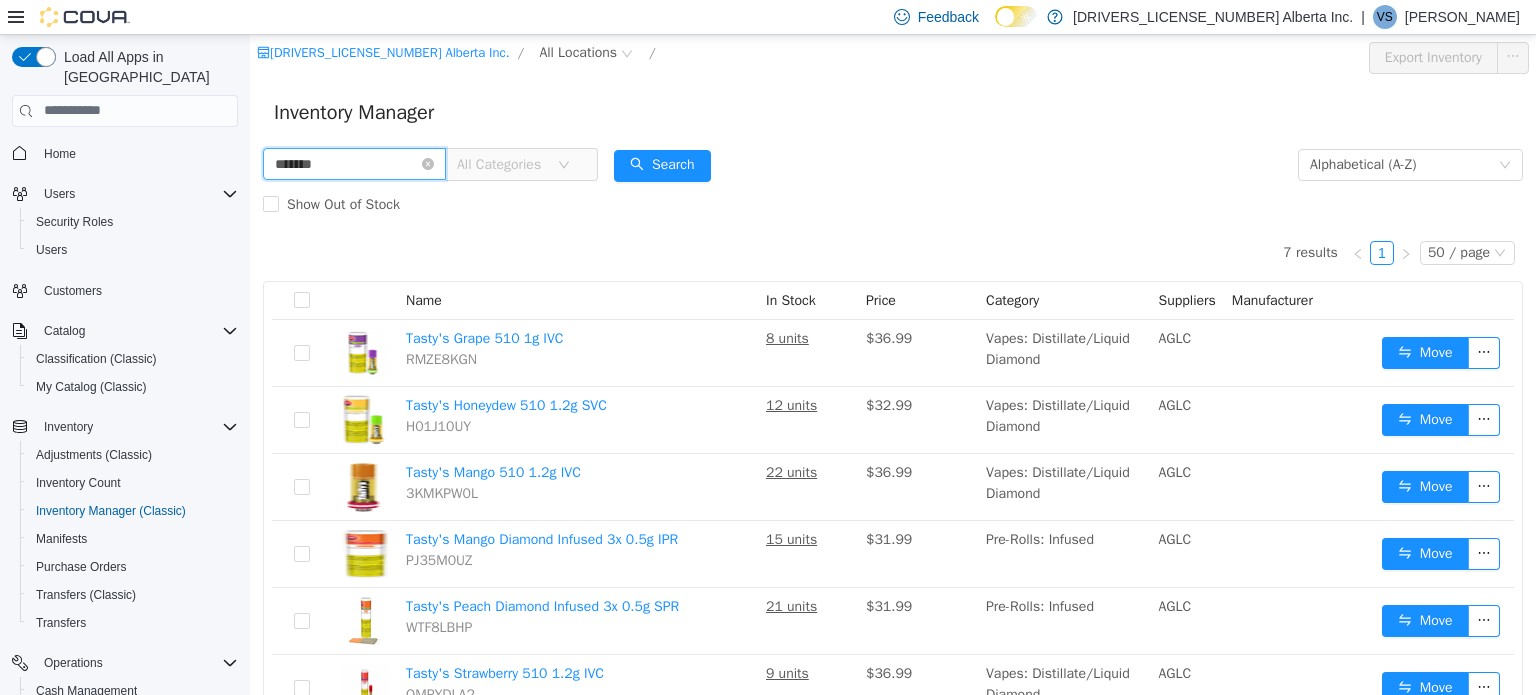 click on "*******" at bounding box center (354, 163) 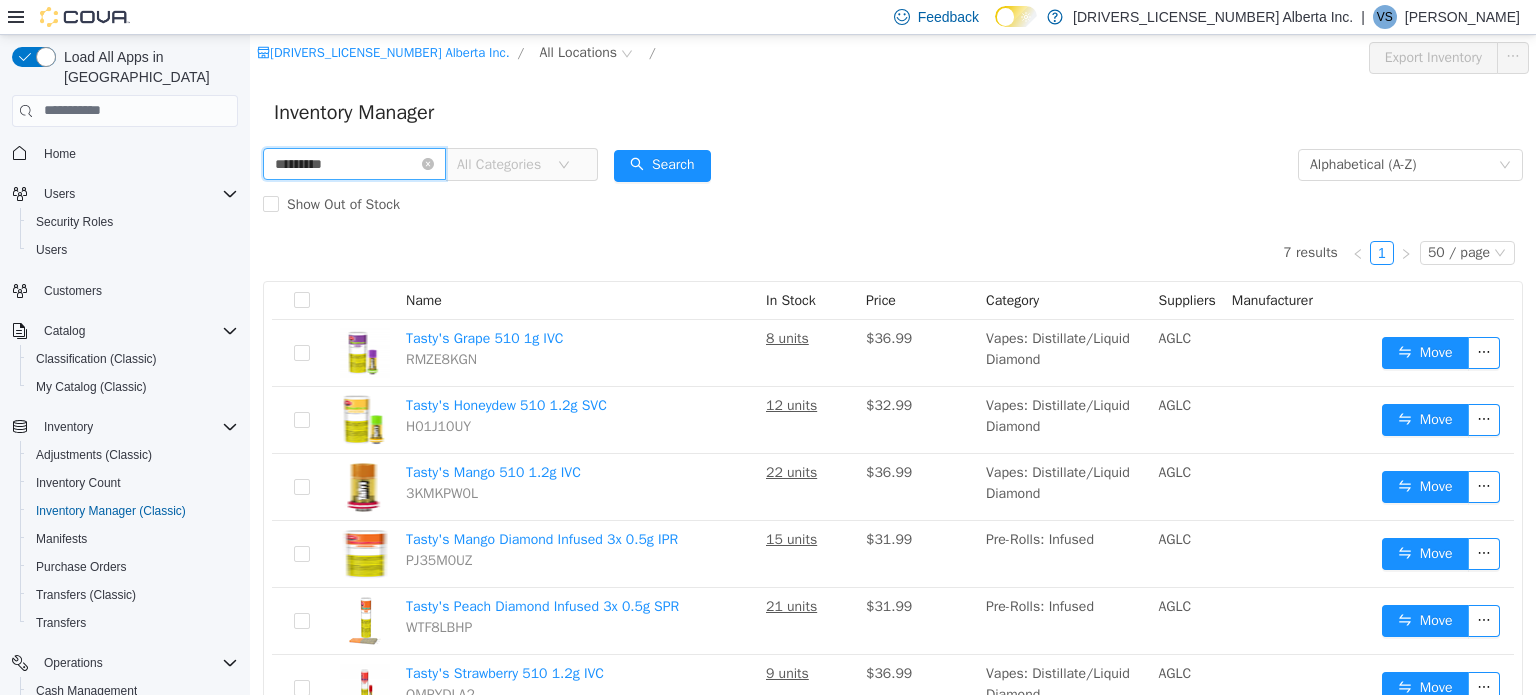 type on "*********" 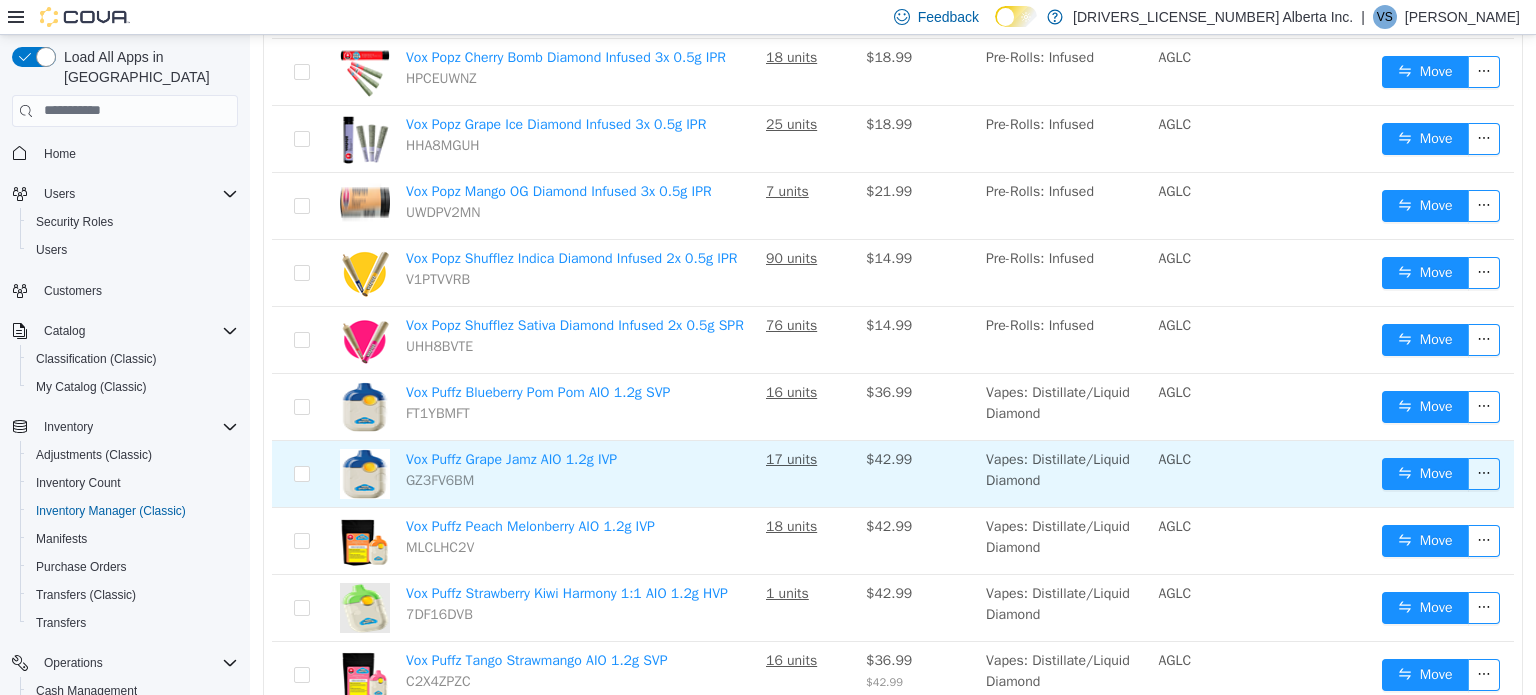 scroll, scrollTop: 500, scrollLeft: 0, axis: vertical 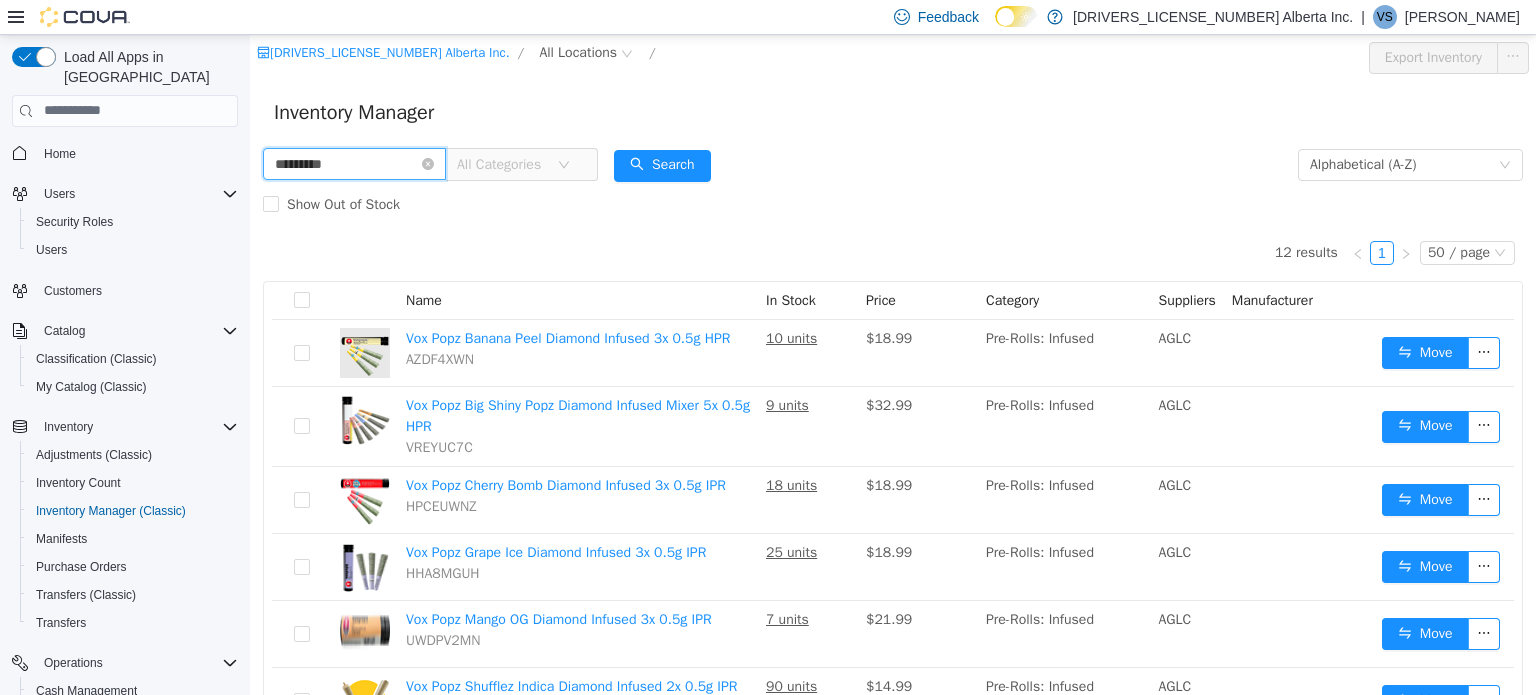 click on "*********" at bounding box center (354, 163) 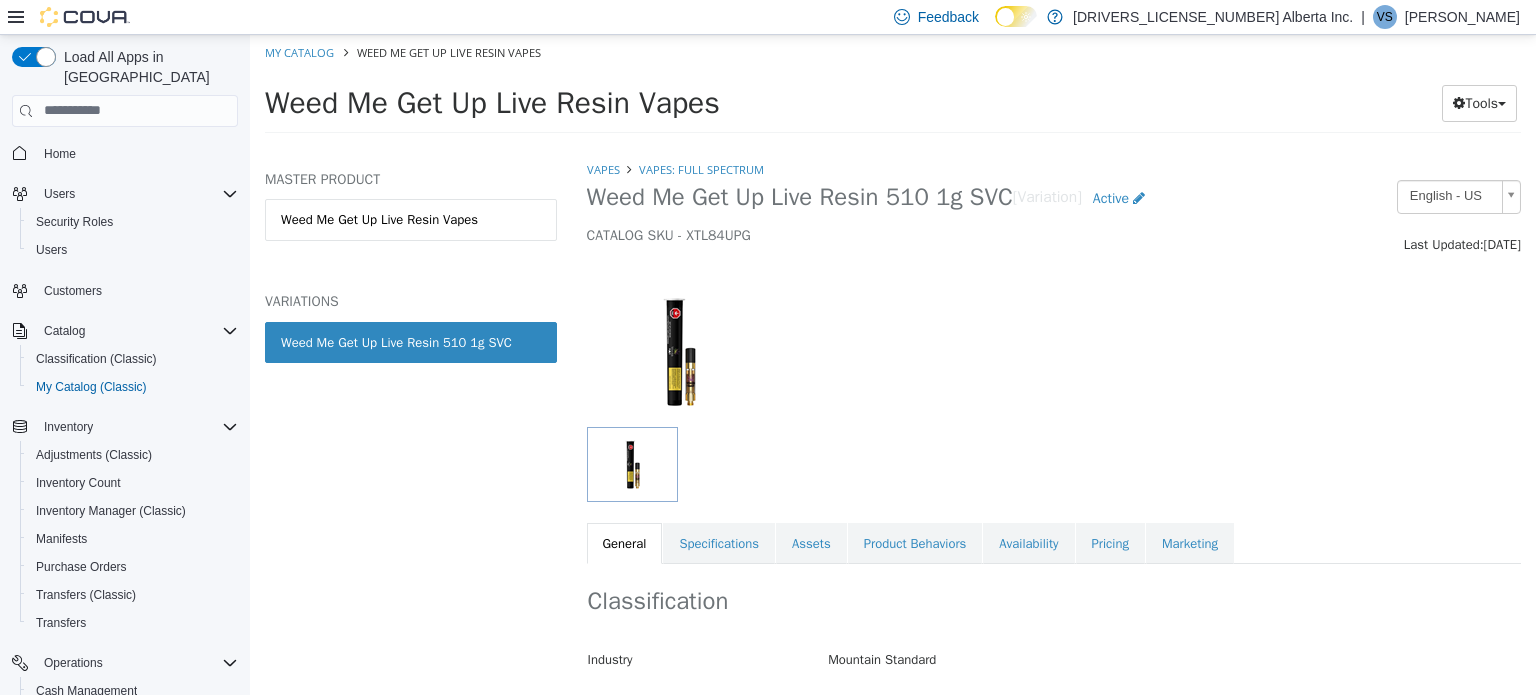 scroll, scrollTop: 0, scrollLeft: 0, axis: both 